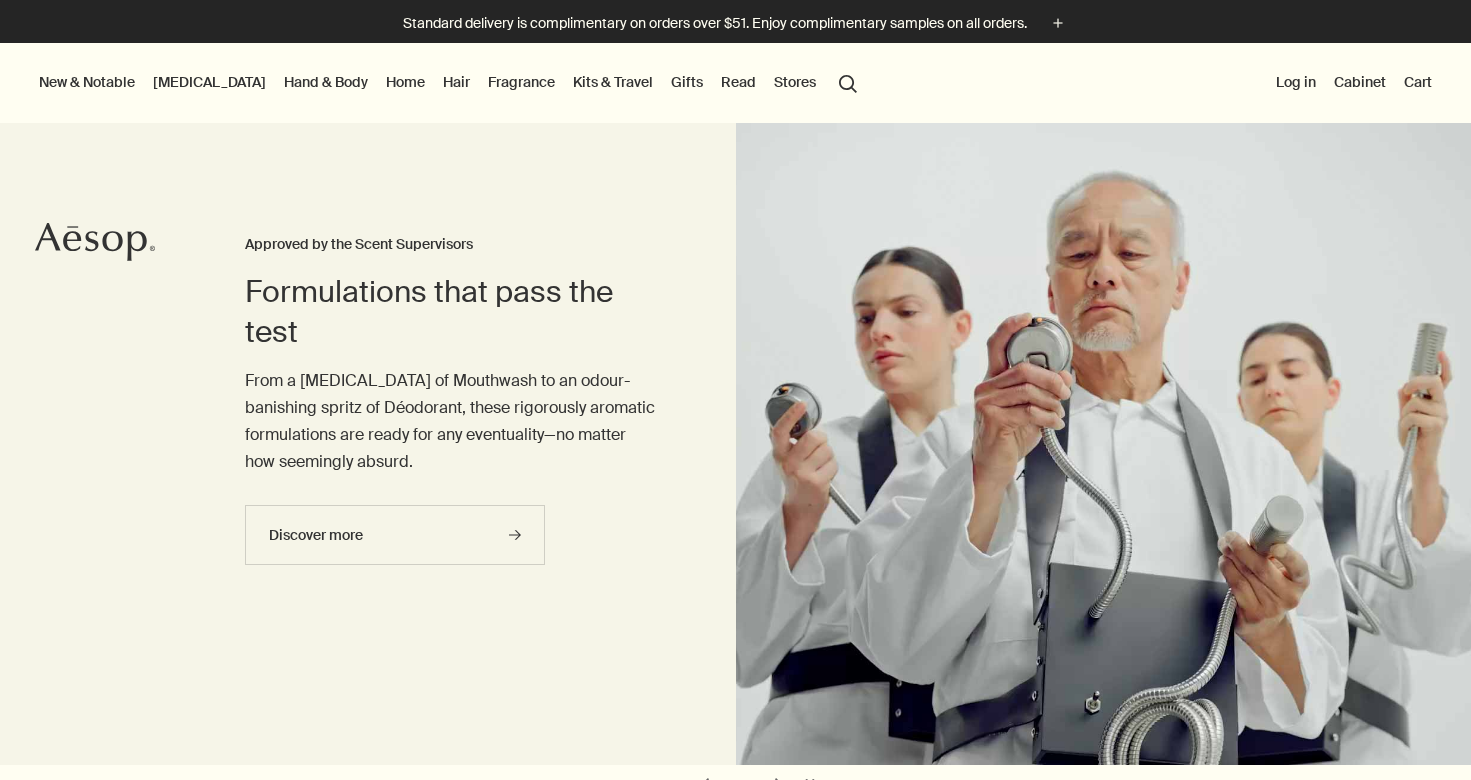 scroll, scrollTop: 0, scrollLeft: 0, axis: both 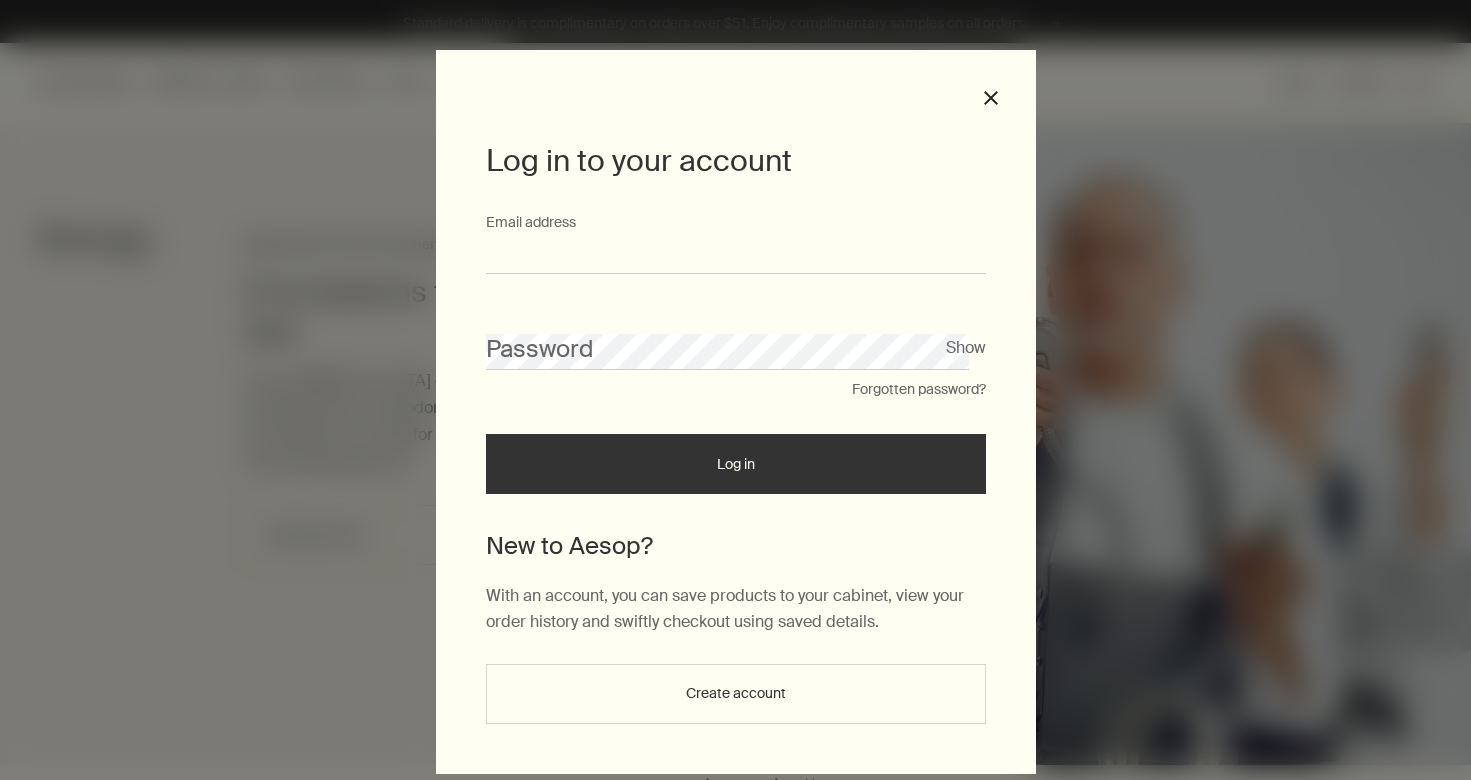 type on "**********" 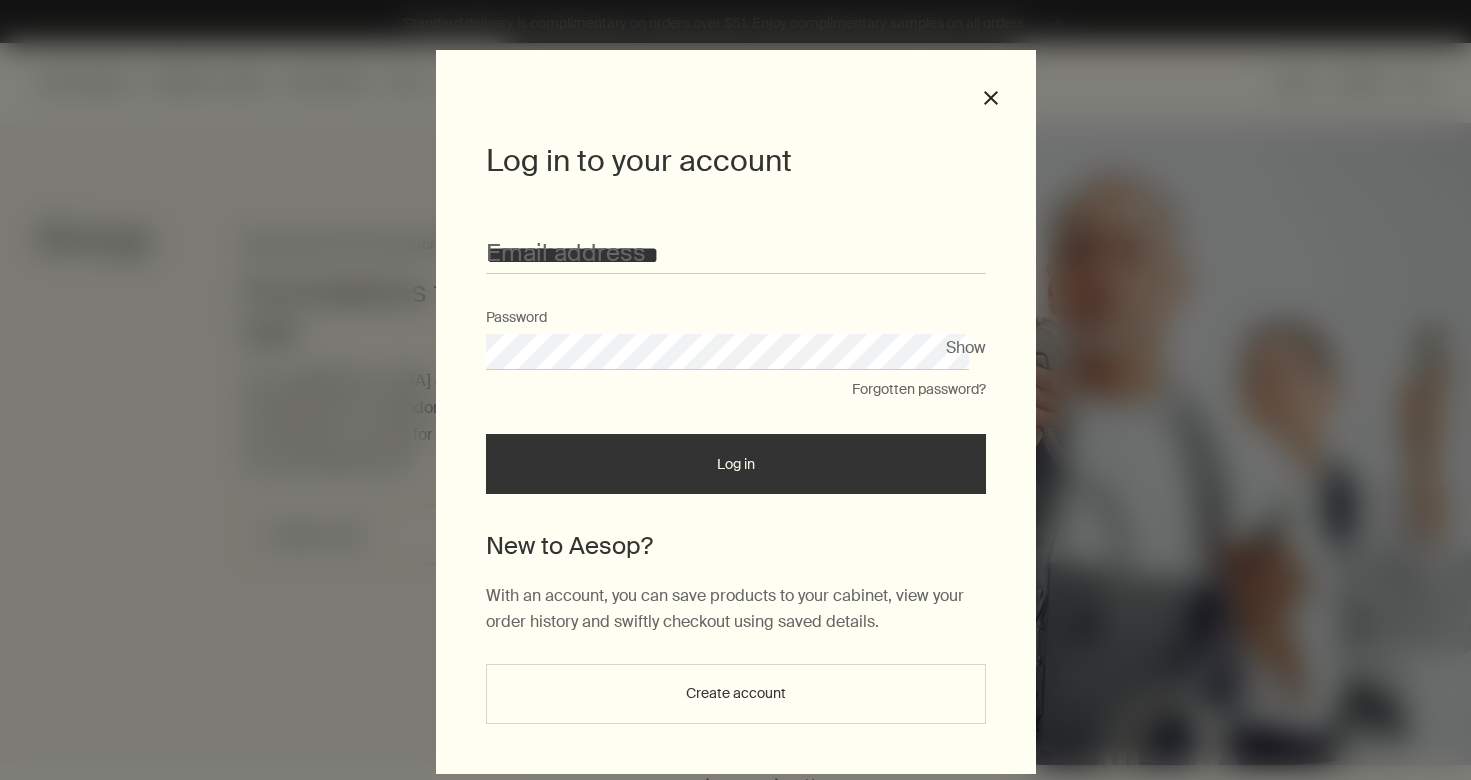 click on "Log in" at bounding box center (736, 464) 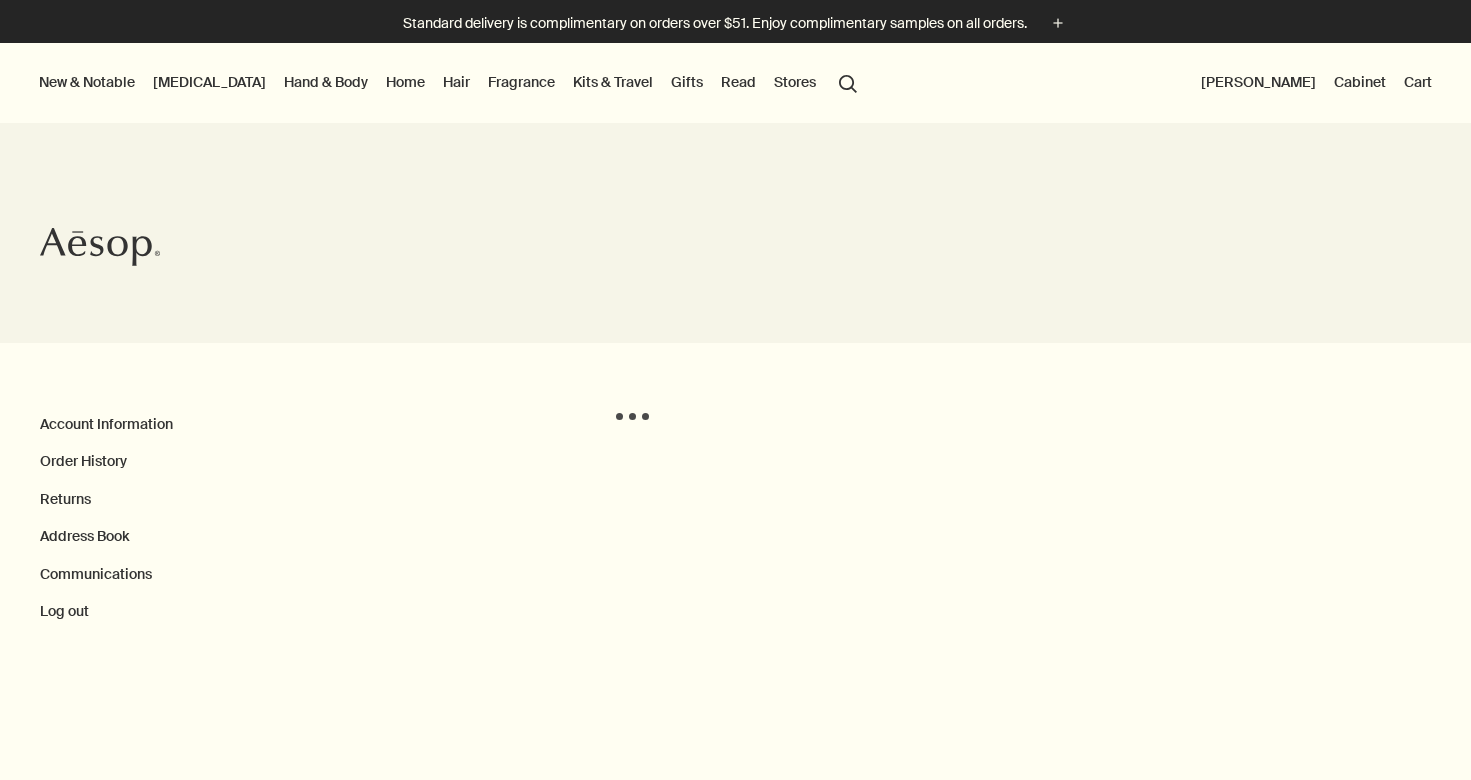 scroll, scrollTop: 0, scrollLeft: 0, axis: both 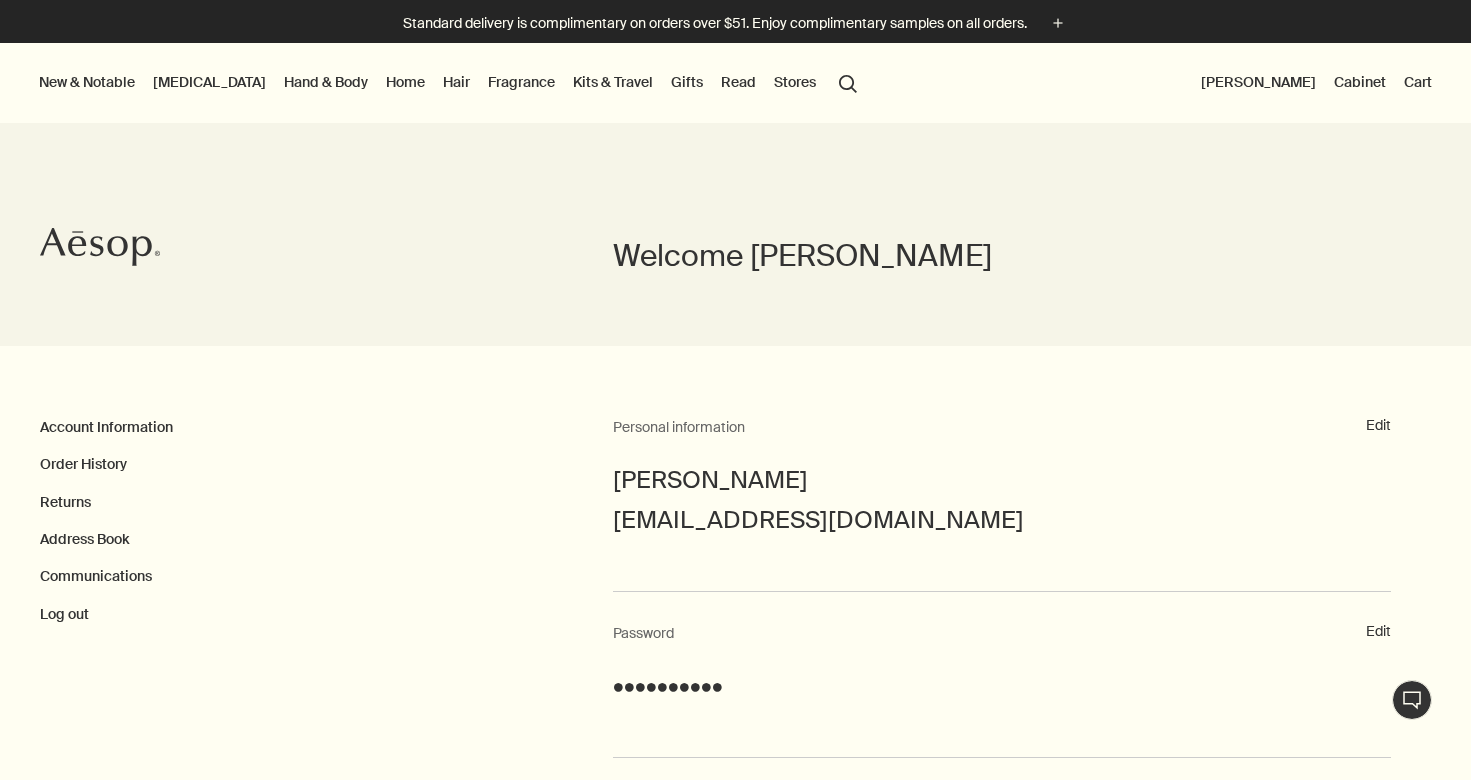 click on "Live Assistance" at bounding box center [1412, 700] 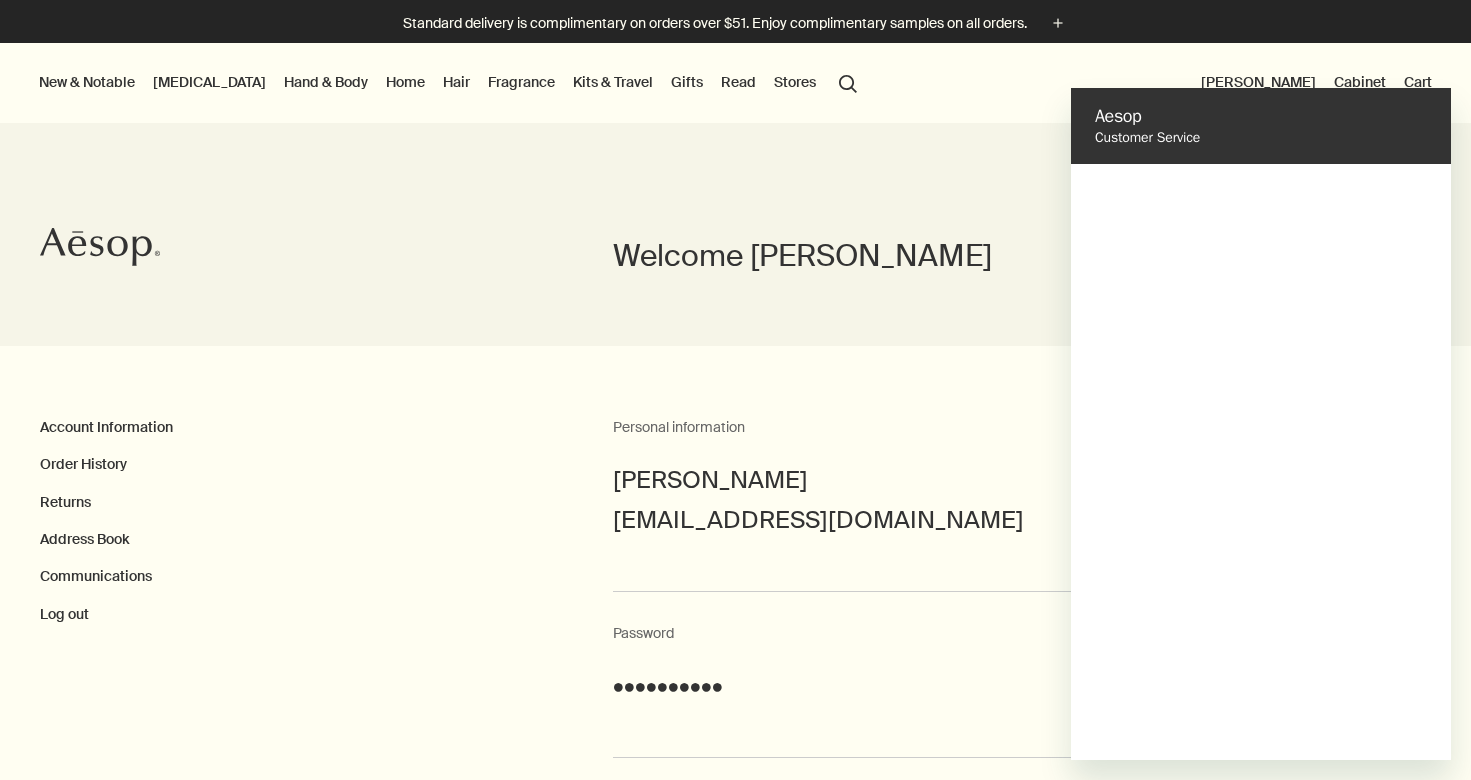 scroll, scrollTop: 0, scrollLeft: 0, axis: both 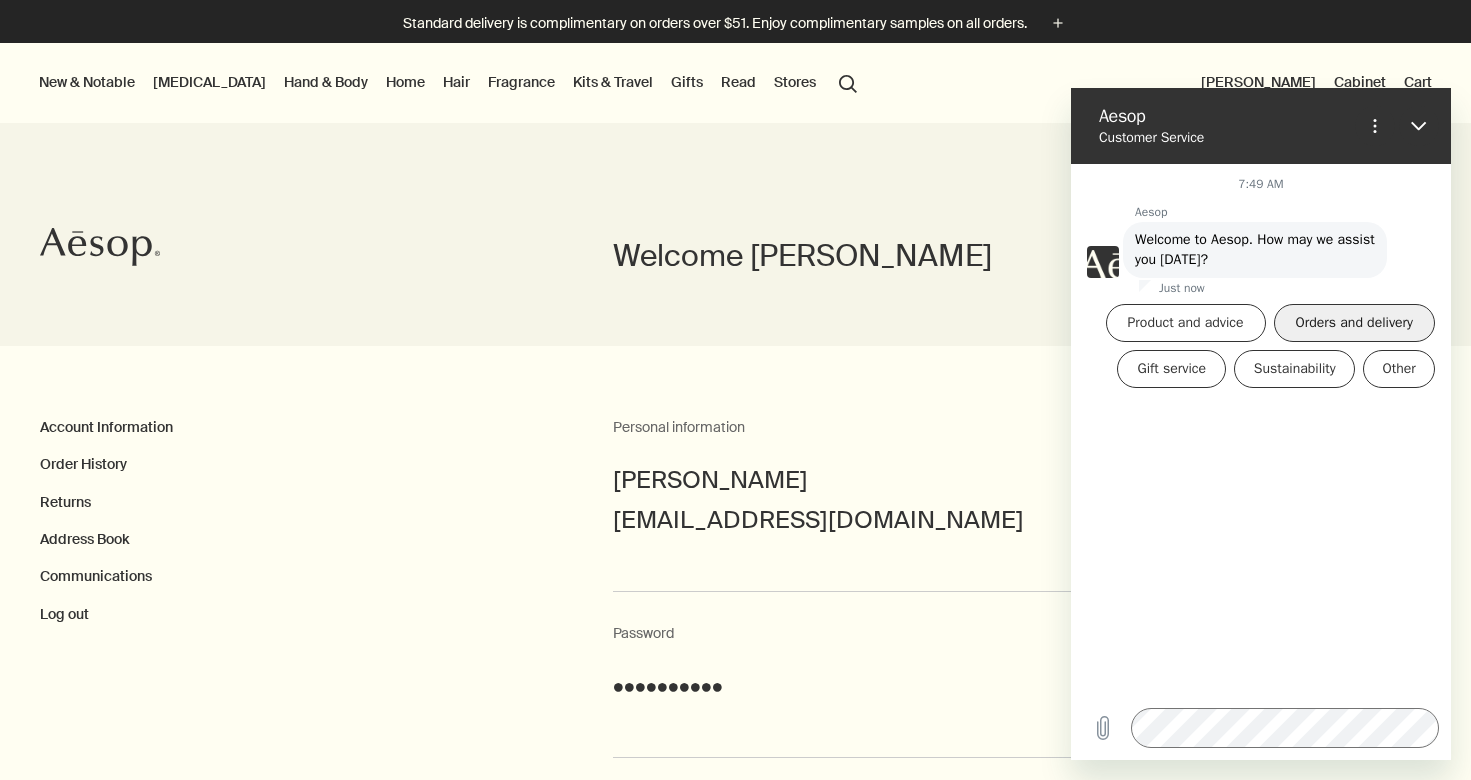 click on "Orders and delivery" at bounding box center (1354, 323) 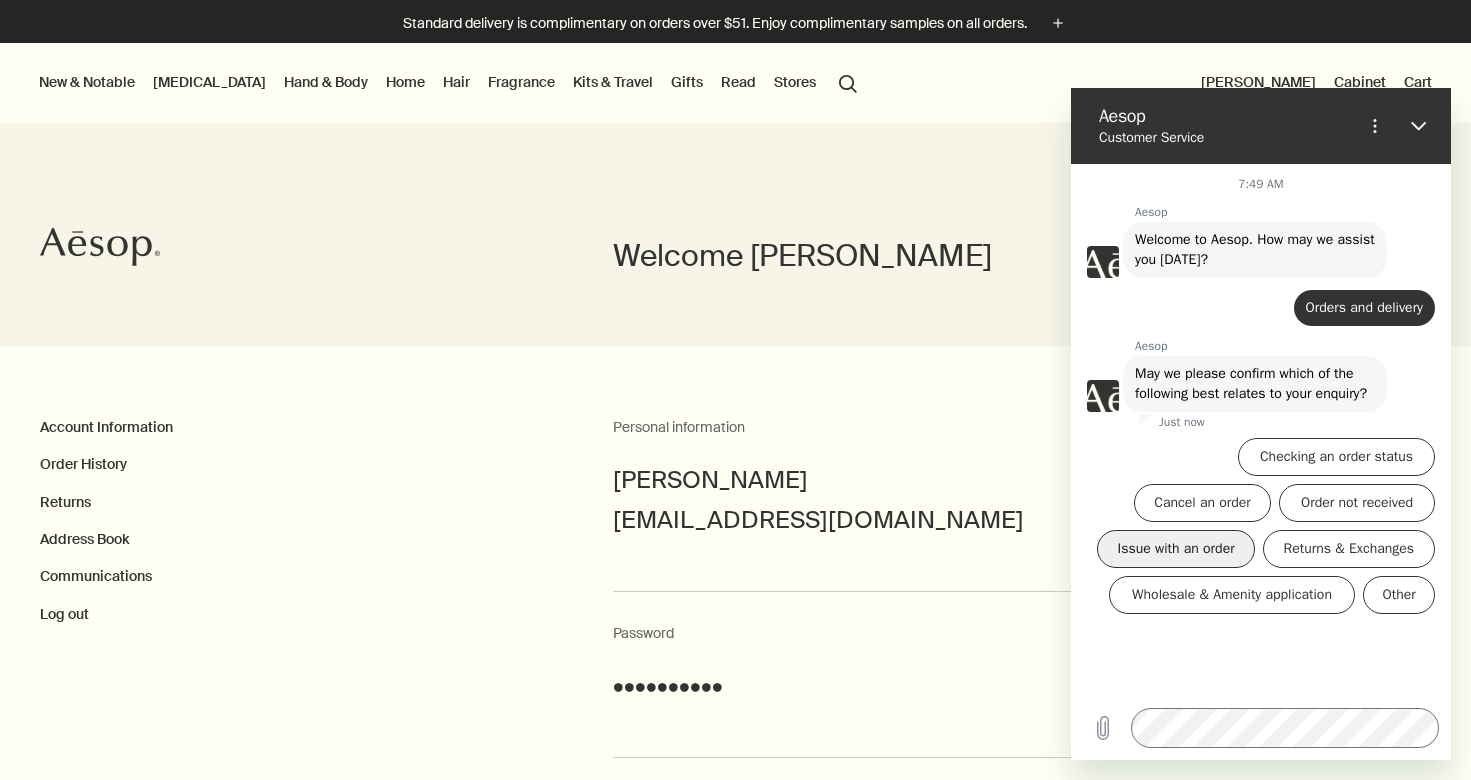 click on "Issue with an order" at bounding box center (1175, 549) 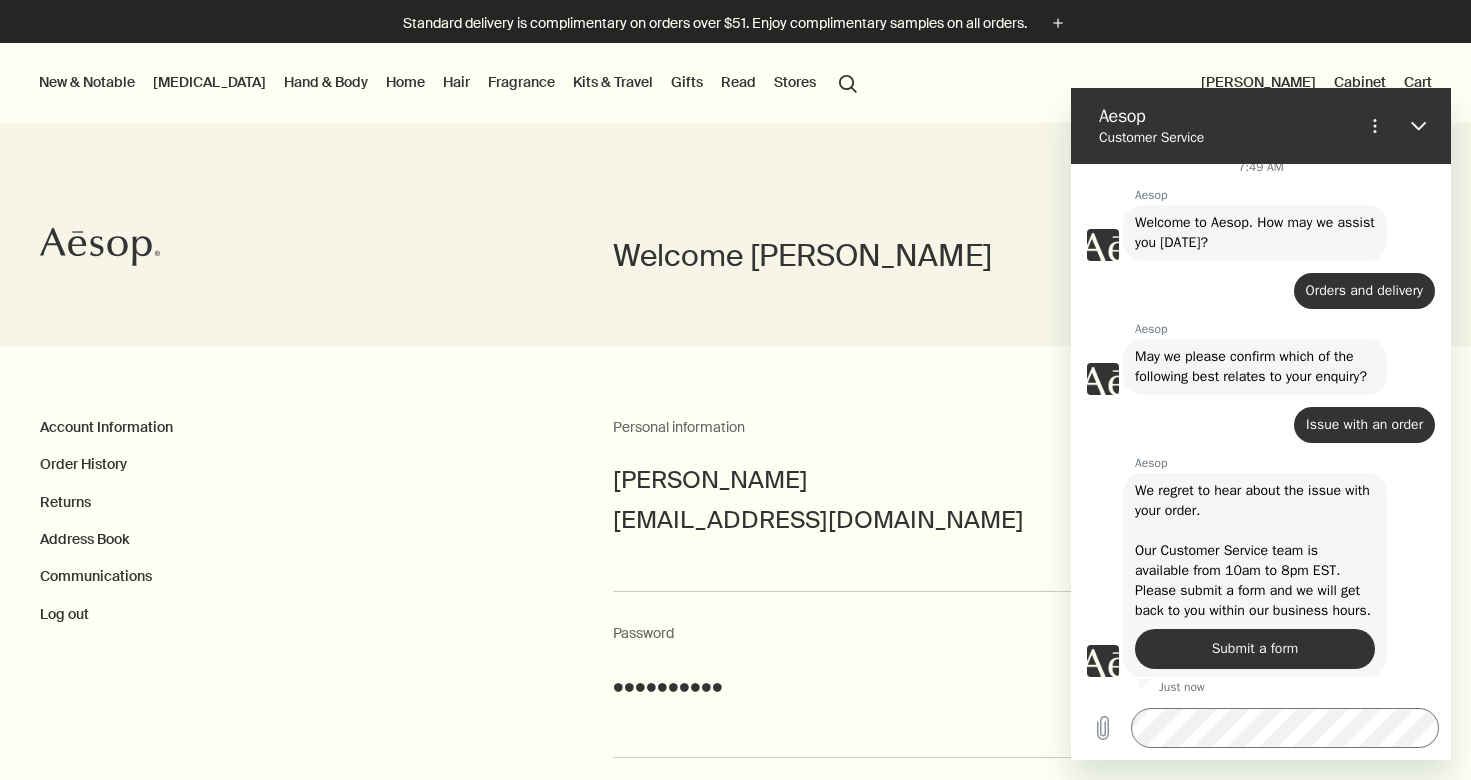 scroll, scrollTop: 61, scrollLeft: 0, axis: vertical 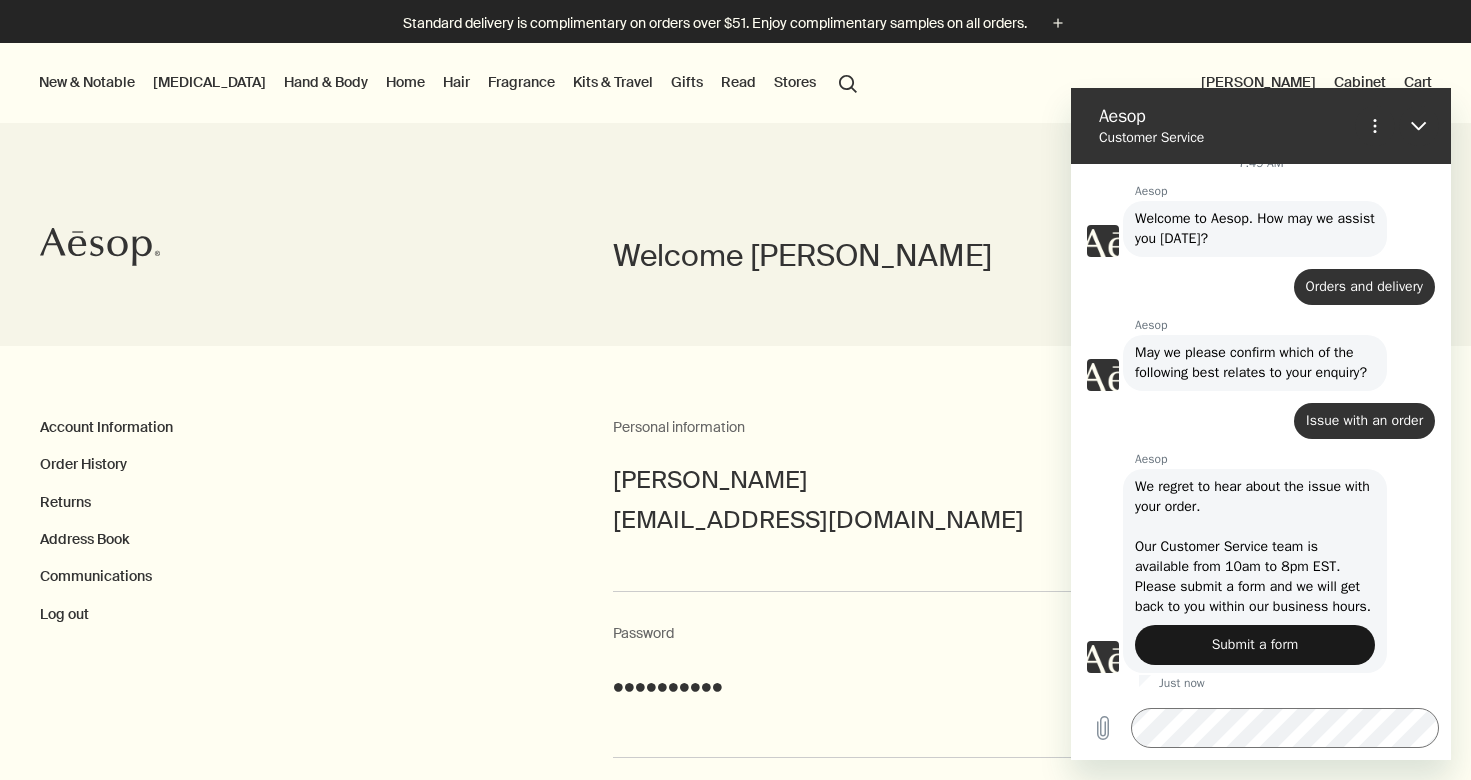 click on "Submit a form" at bounding box center [1255, 645] 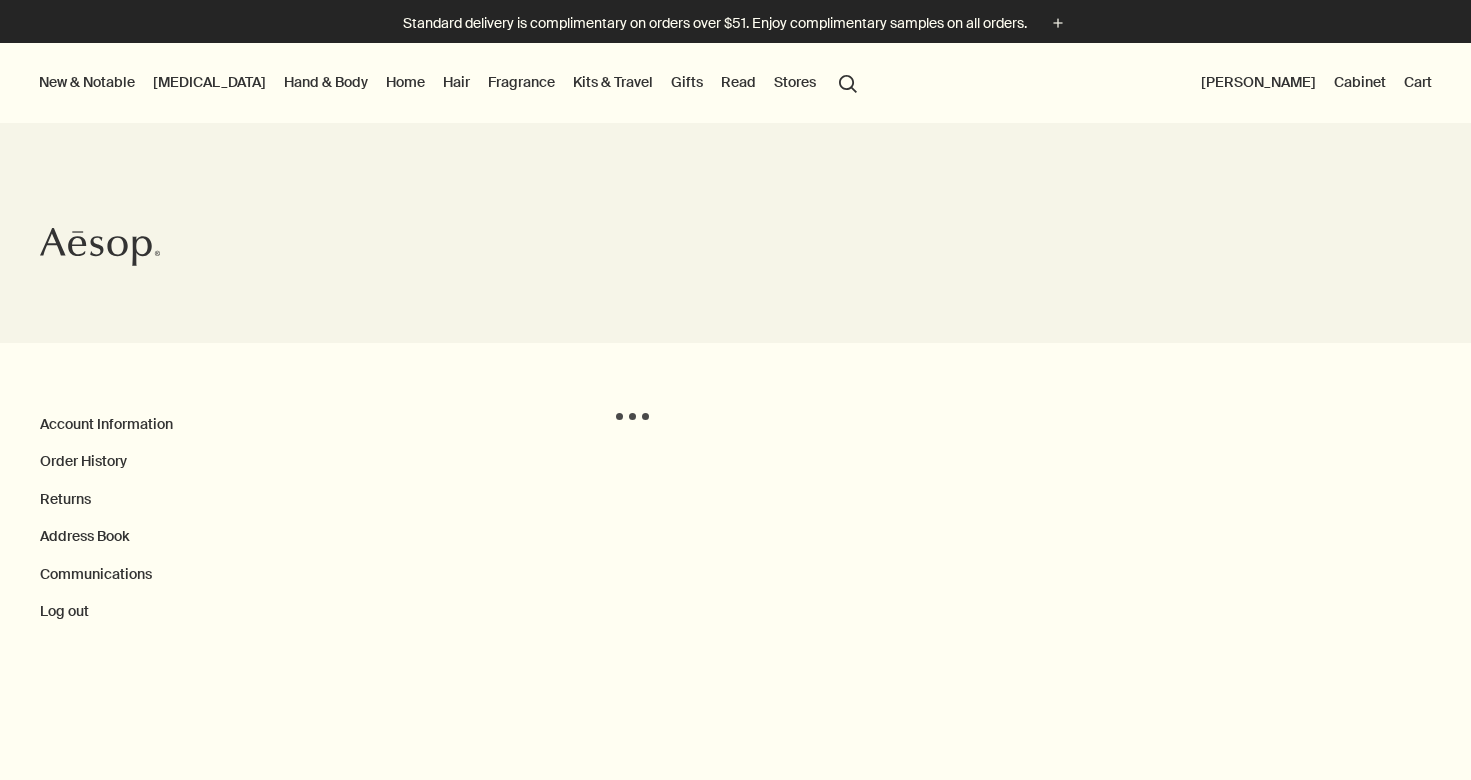 scroll, scrollTop: 0, scrollLeft: 0, axis: both 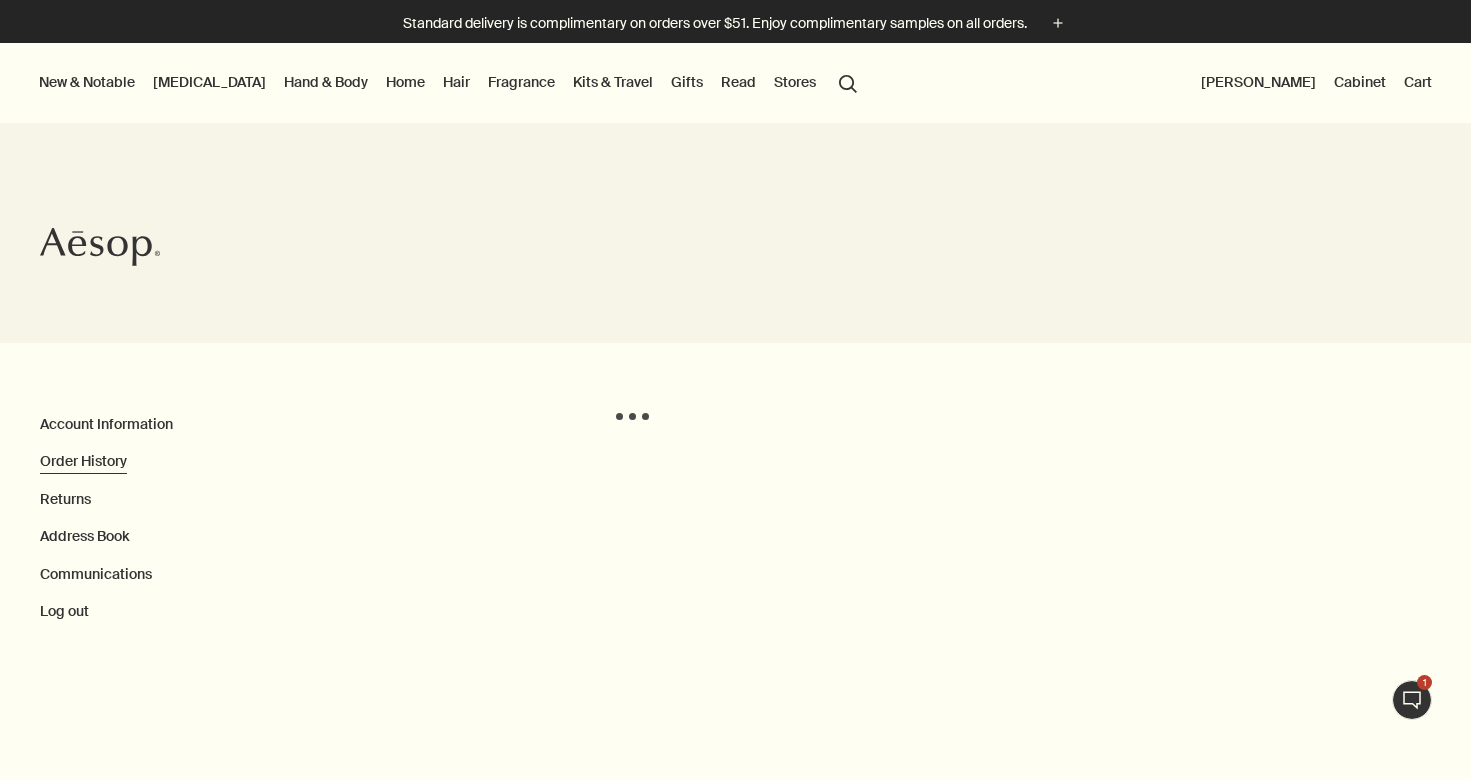 click on "Order History" at bounding box center (83, 461) 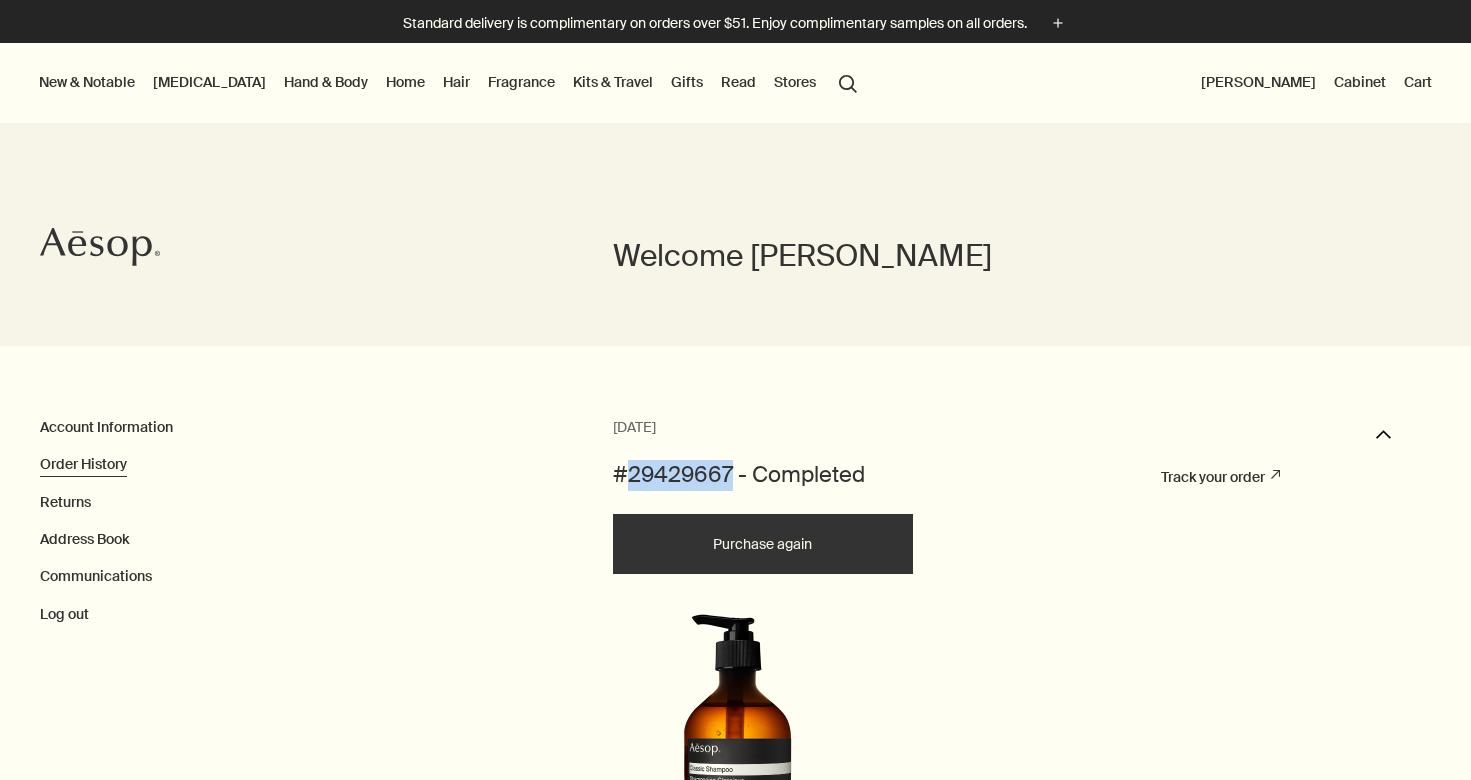 drag, startPoint x: 631, startPoint y: 474, endPoint x: 734, endPoint y: 472, distance: 103.01942 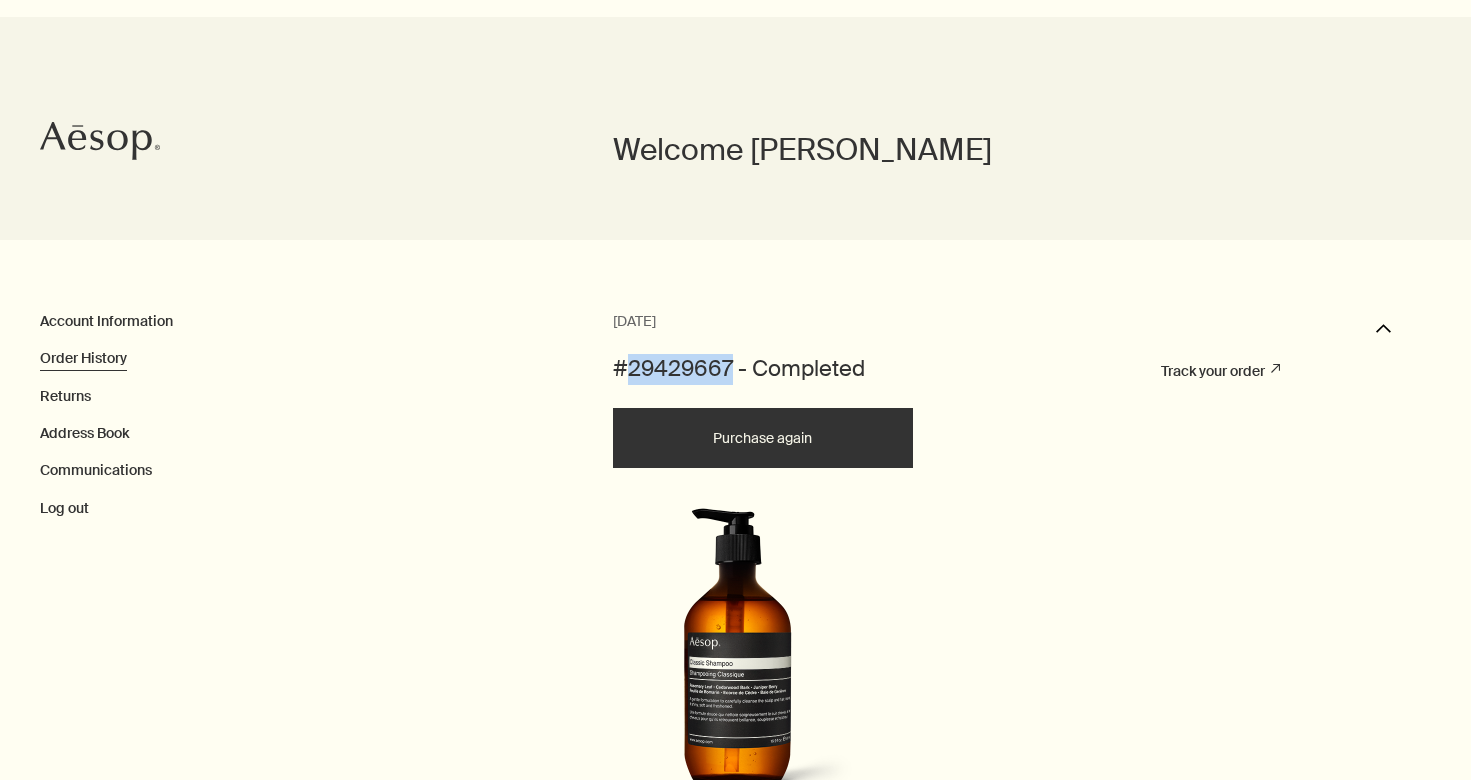 copy on "29429667" 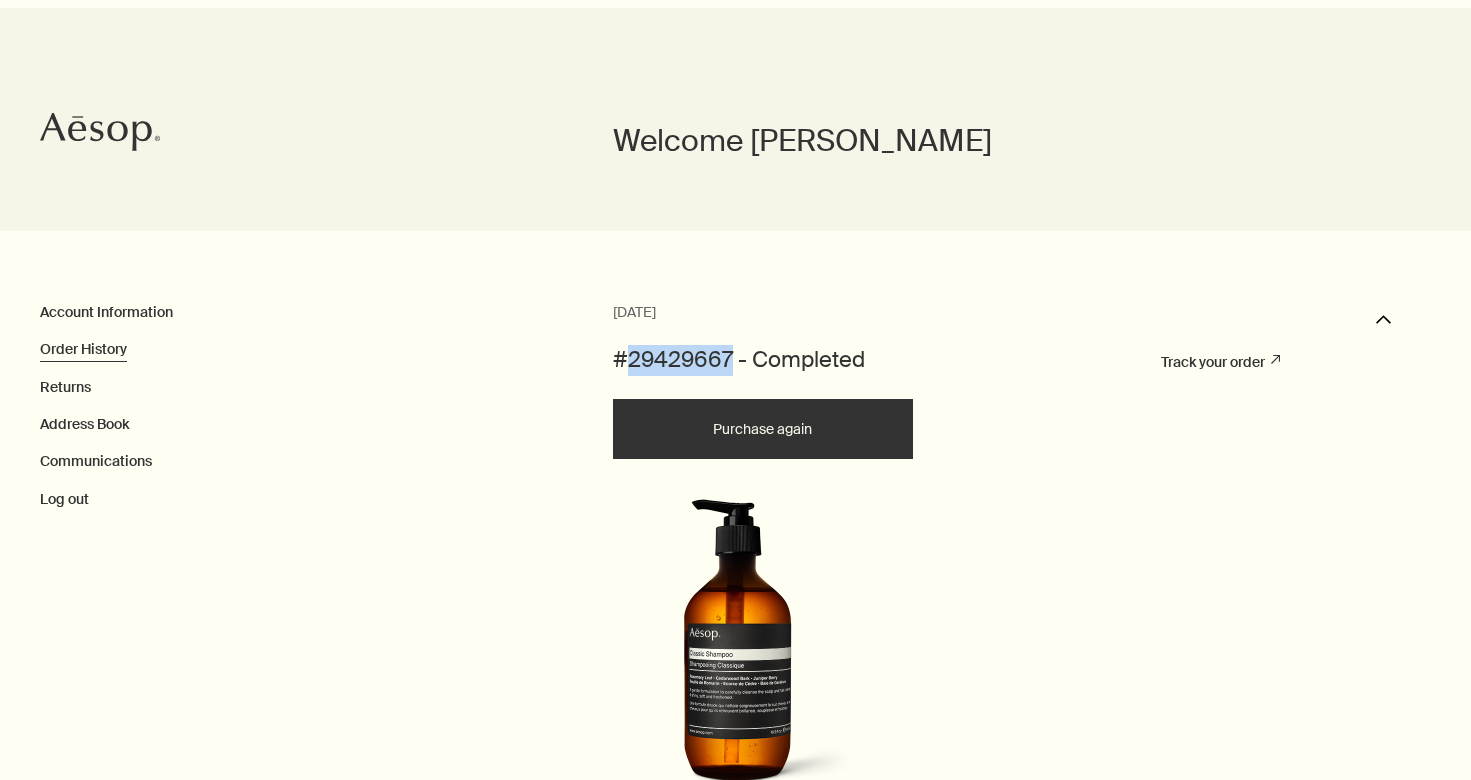 scroll, scrollTop: 116, scrollLeft: 0, axis: vertical 